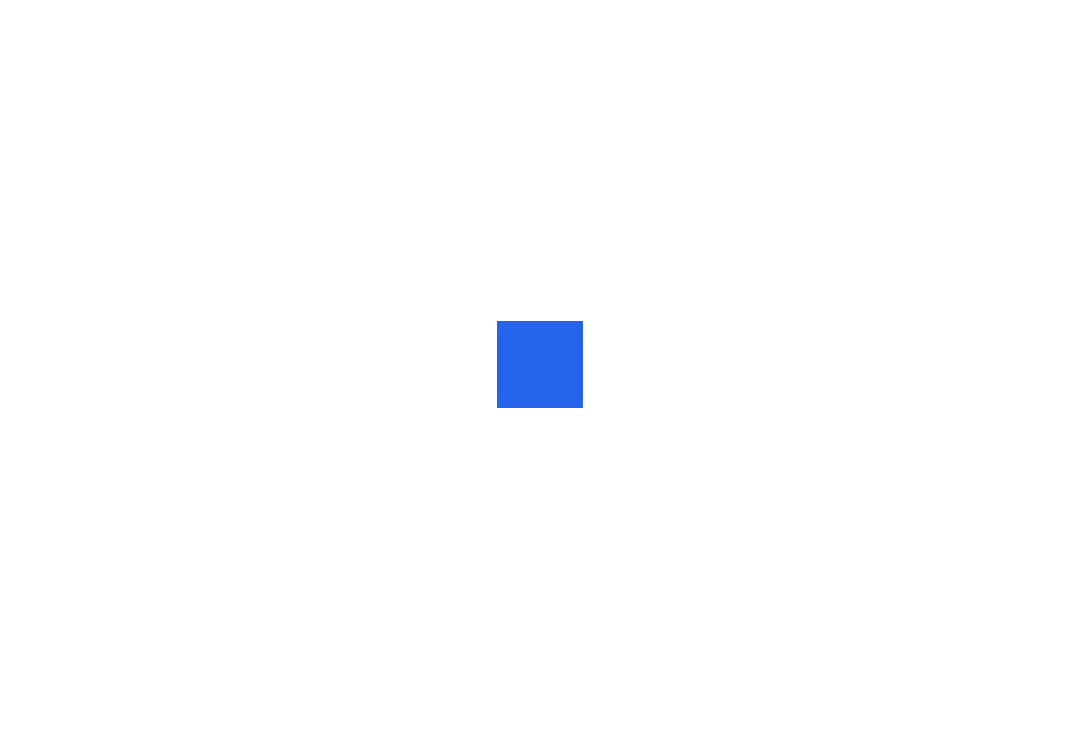 scroll, scrollTop: 0, scrollLeft: 0, axis: both 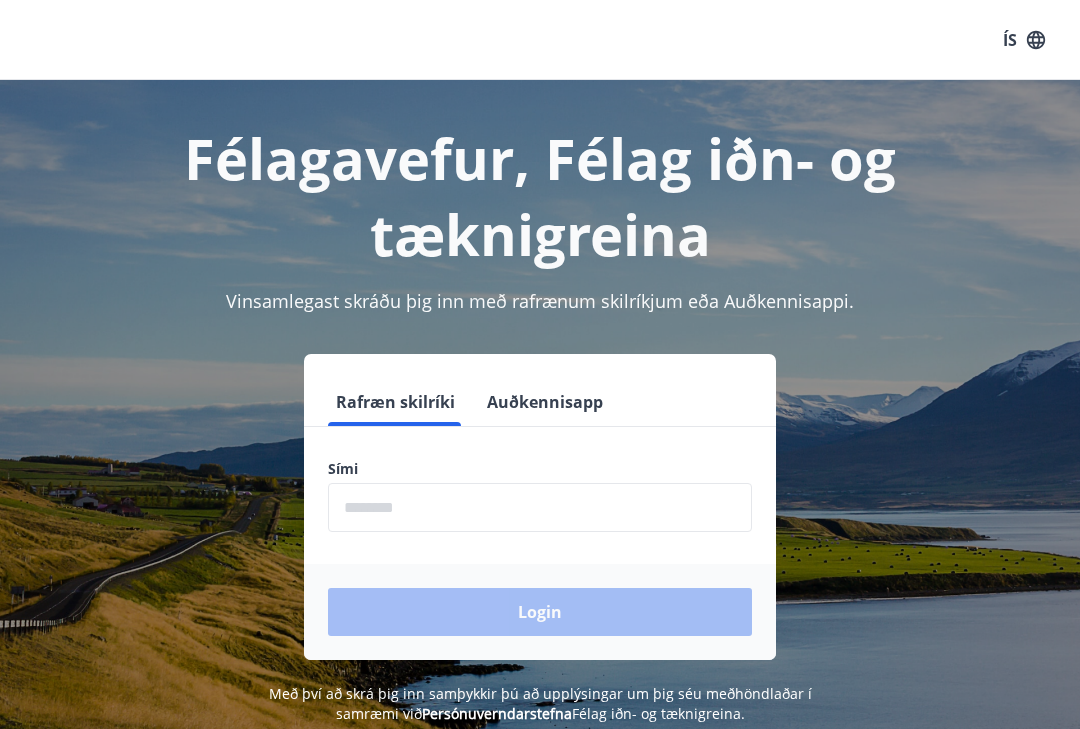 click at bounding box center [540, 507] 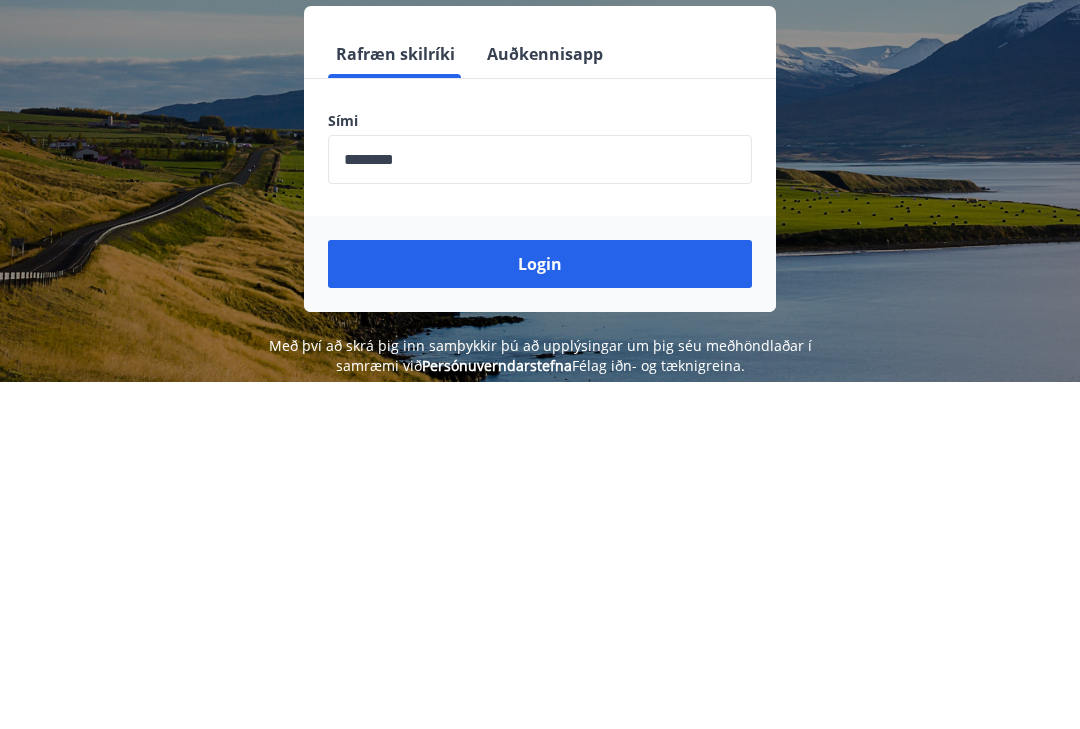 scroll, scrollTop: 284, scrollLeft: 0, axis: vertical 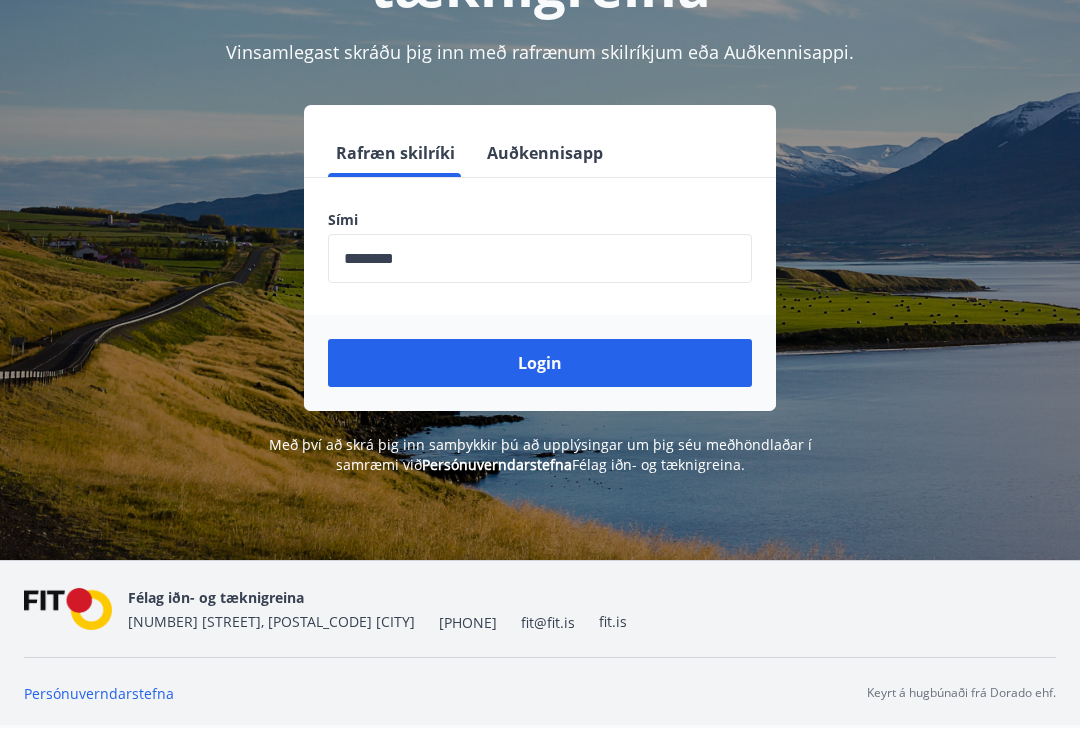 click at bounding box center (540, 259) 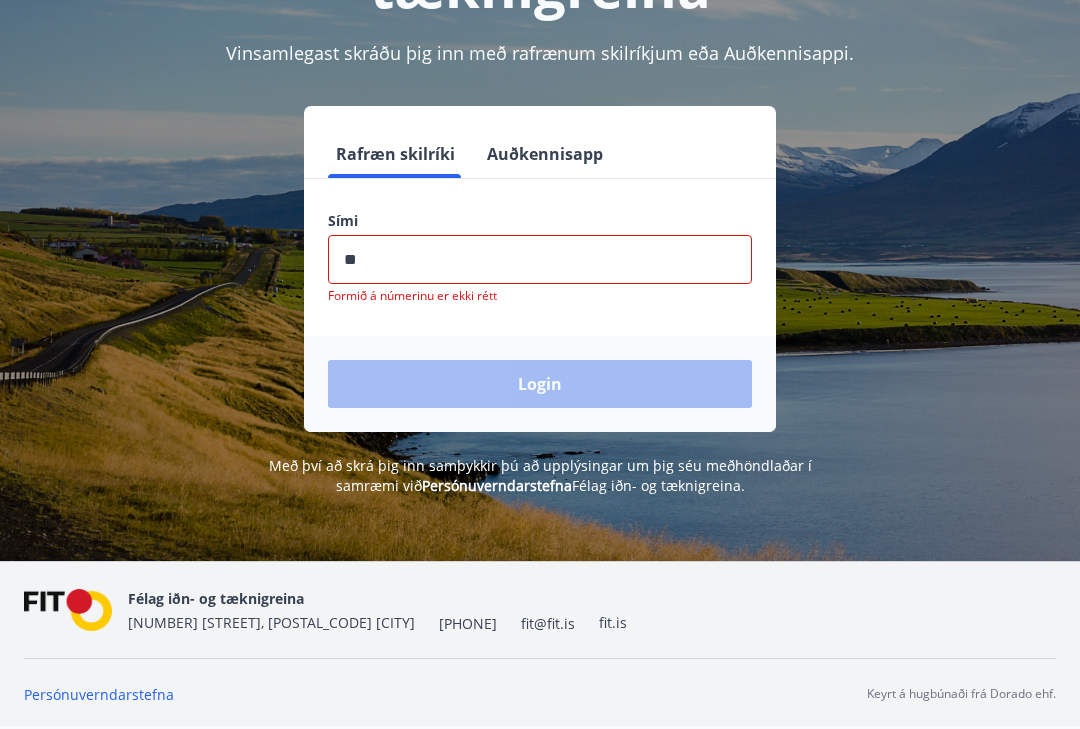 type on "*" 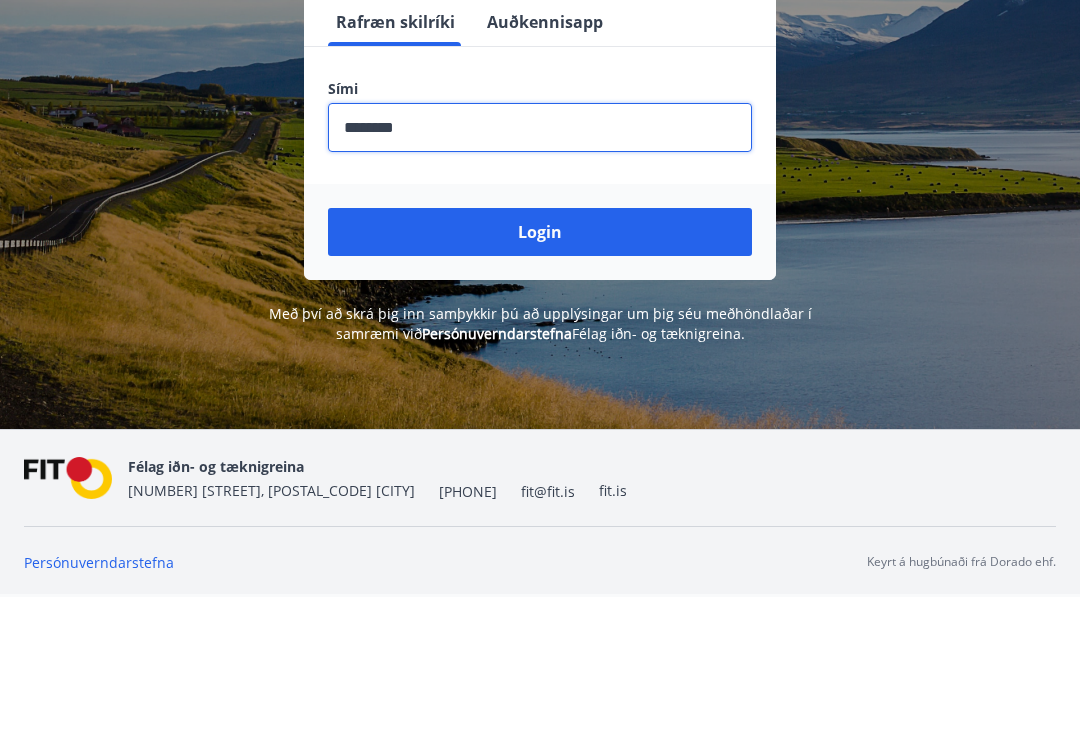 type on "********" 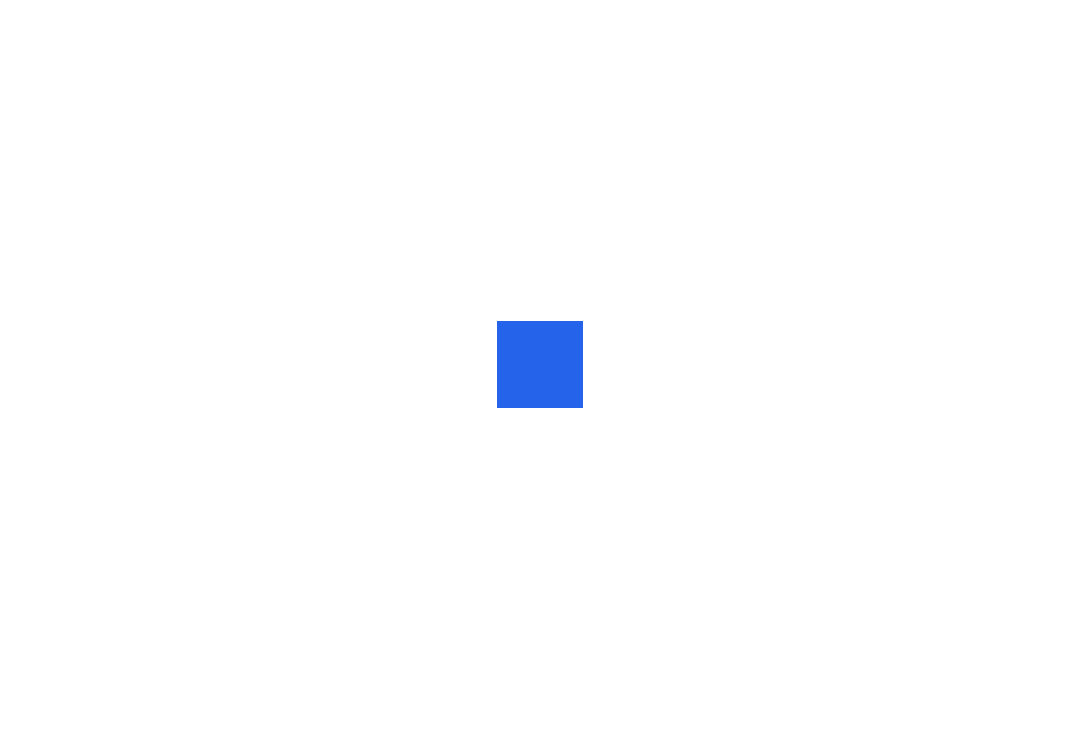 scroll, scrollTop: 0, scrollLeft: 0, axis: both 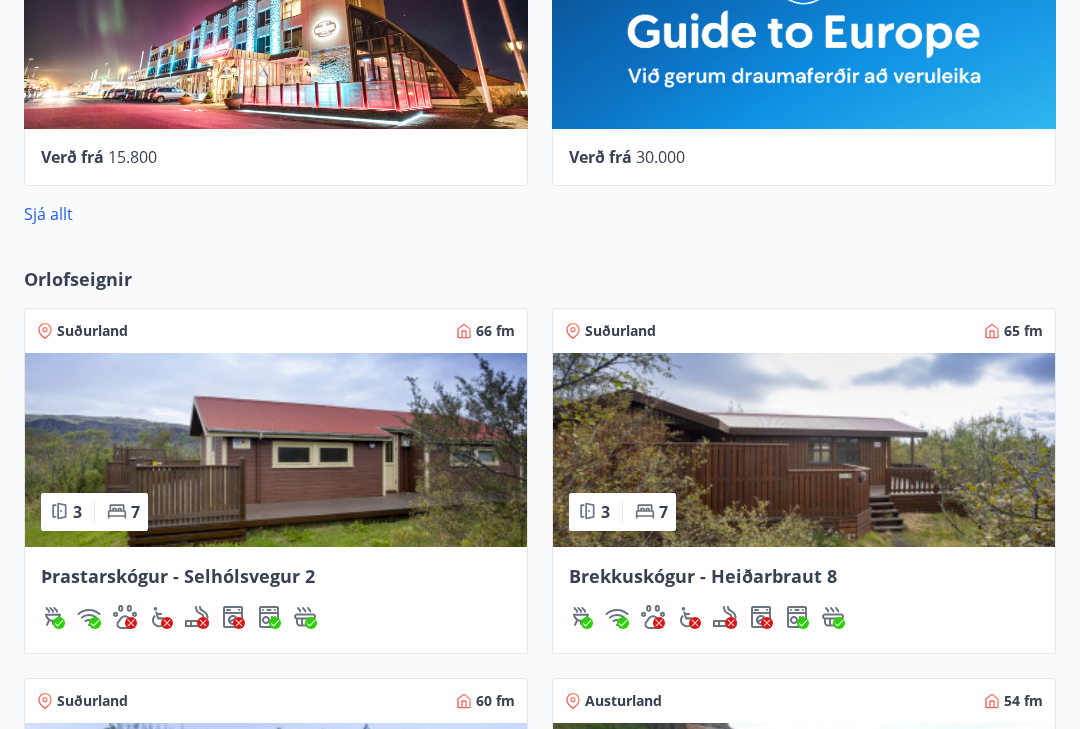 click on "Suðurland" at bounding box center (620, 332) 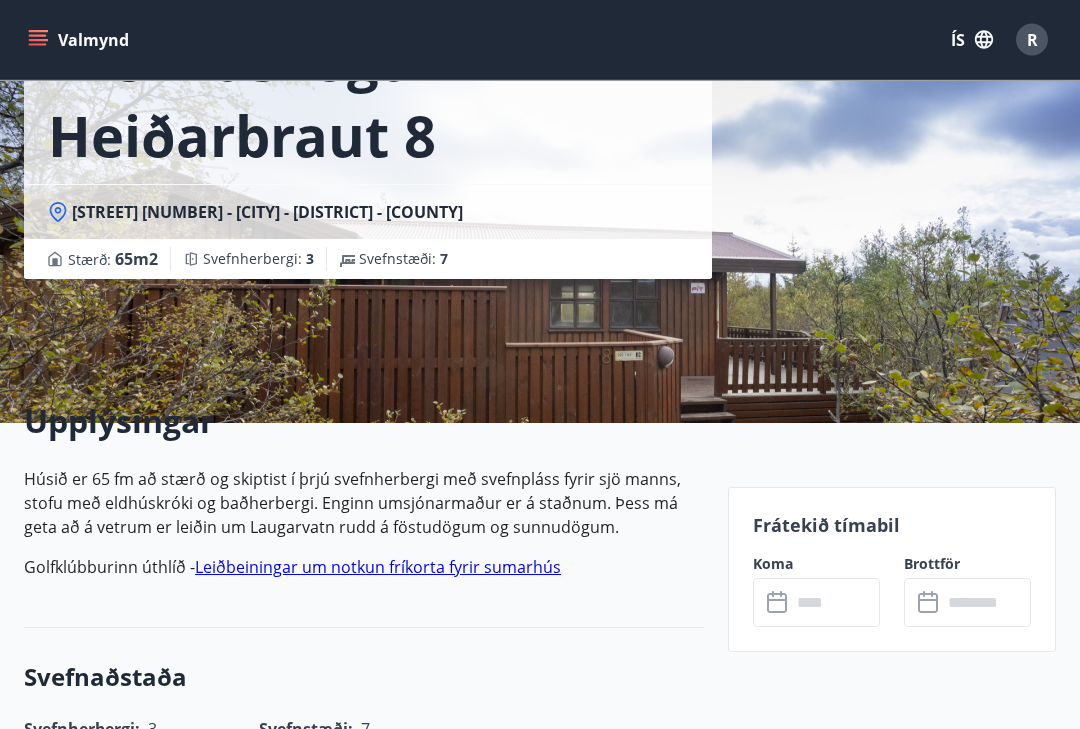 scroll, scrollTop: 0, scrollLeft: 0, axis: both 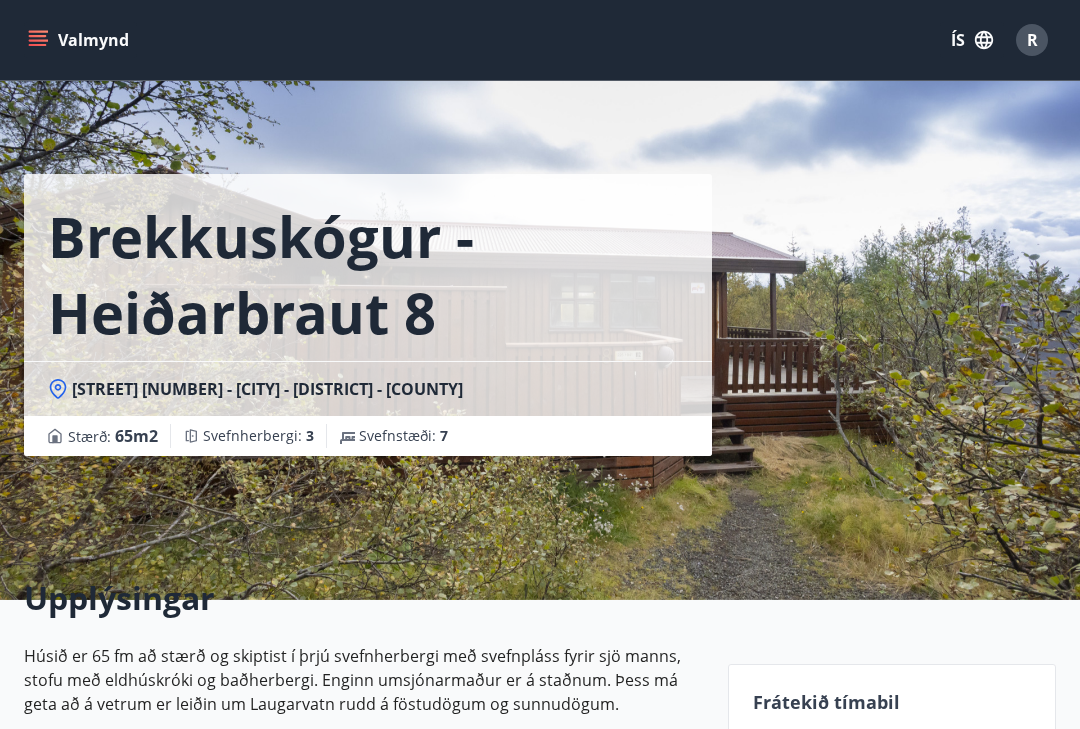 click 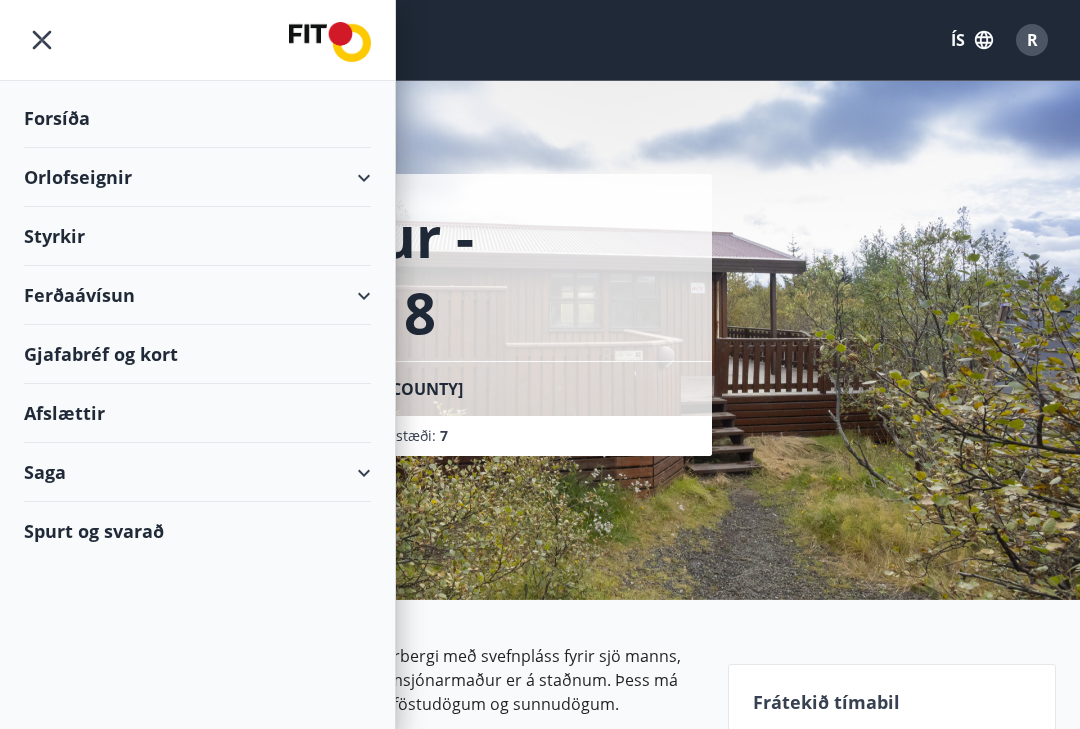 click on "Orlofseignir" at bounding box center (197, 177) 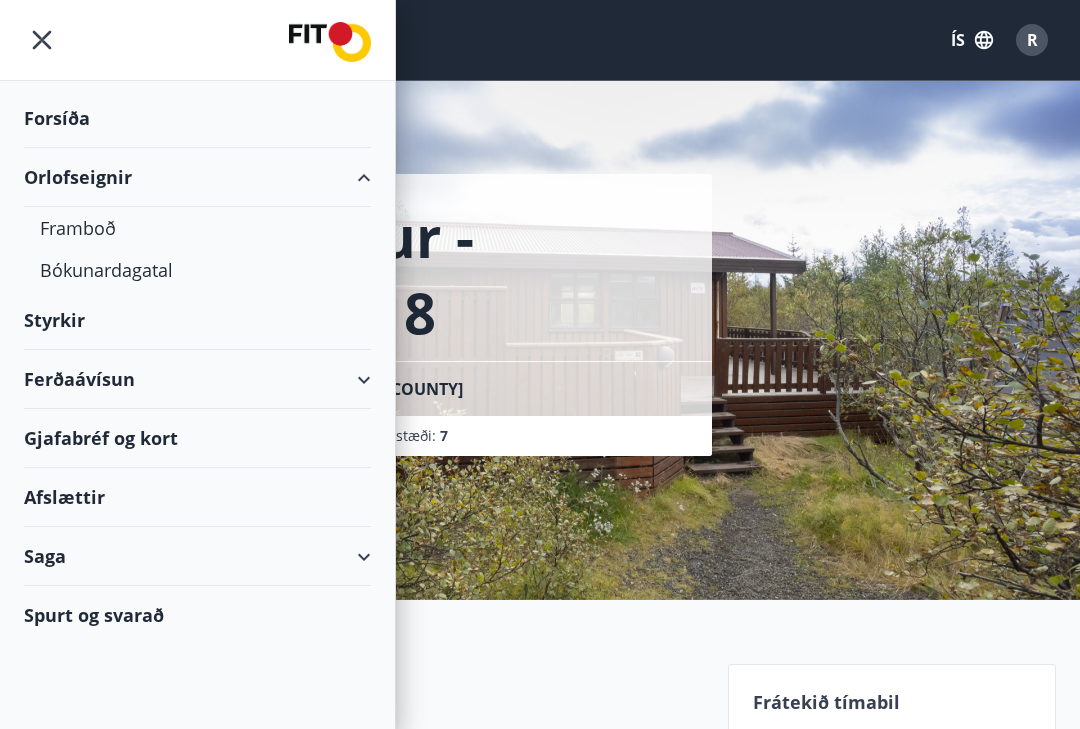 click on "Bókunardagatal" at bounding box center [197, 270] 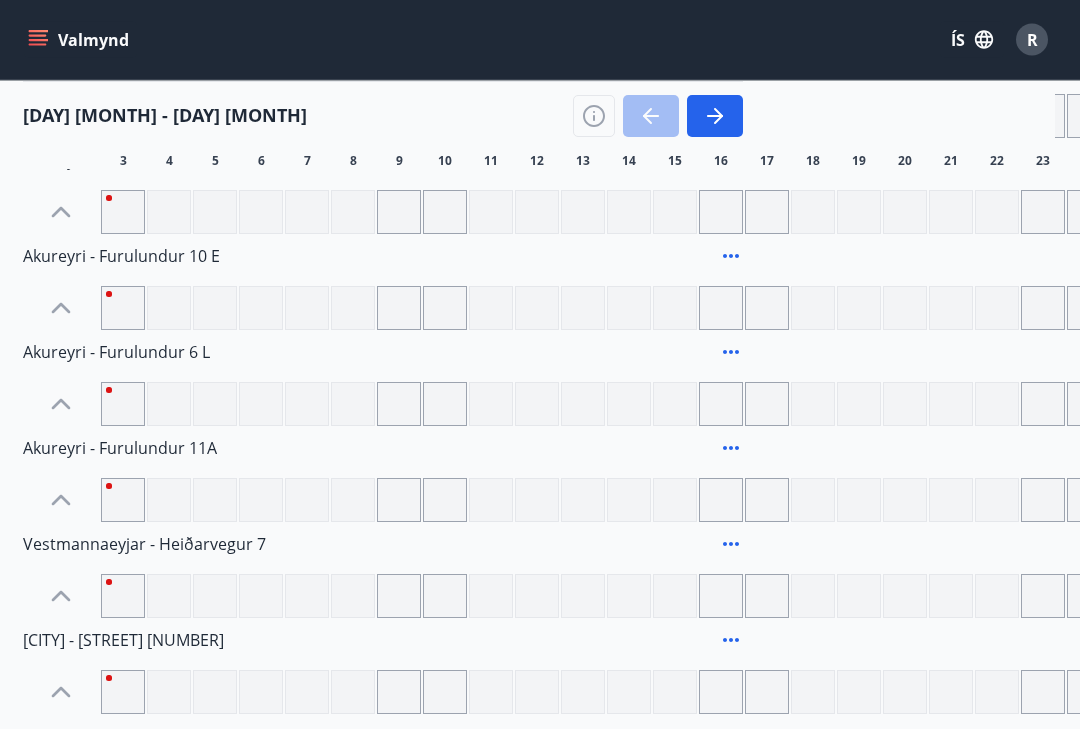 scroll, scrollTop: 1957, scrollLeft: 1, axis: both 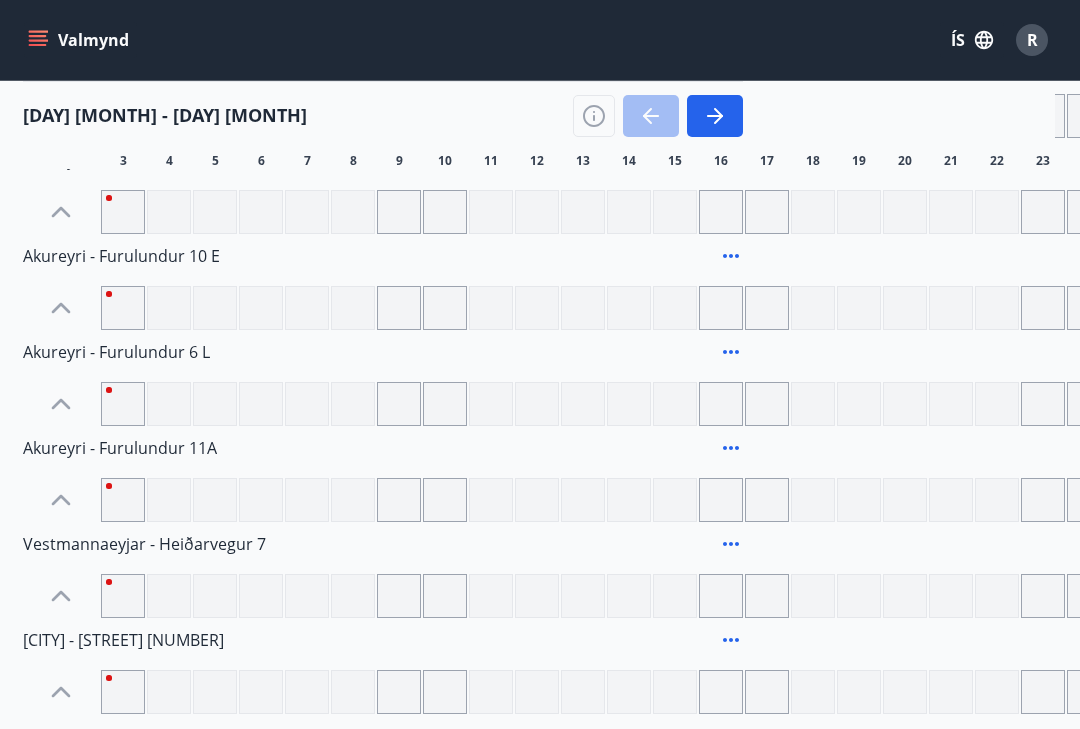 click 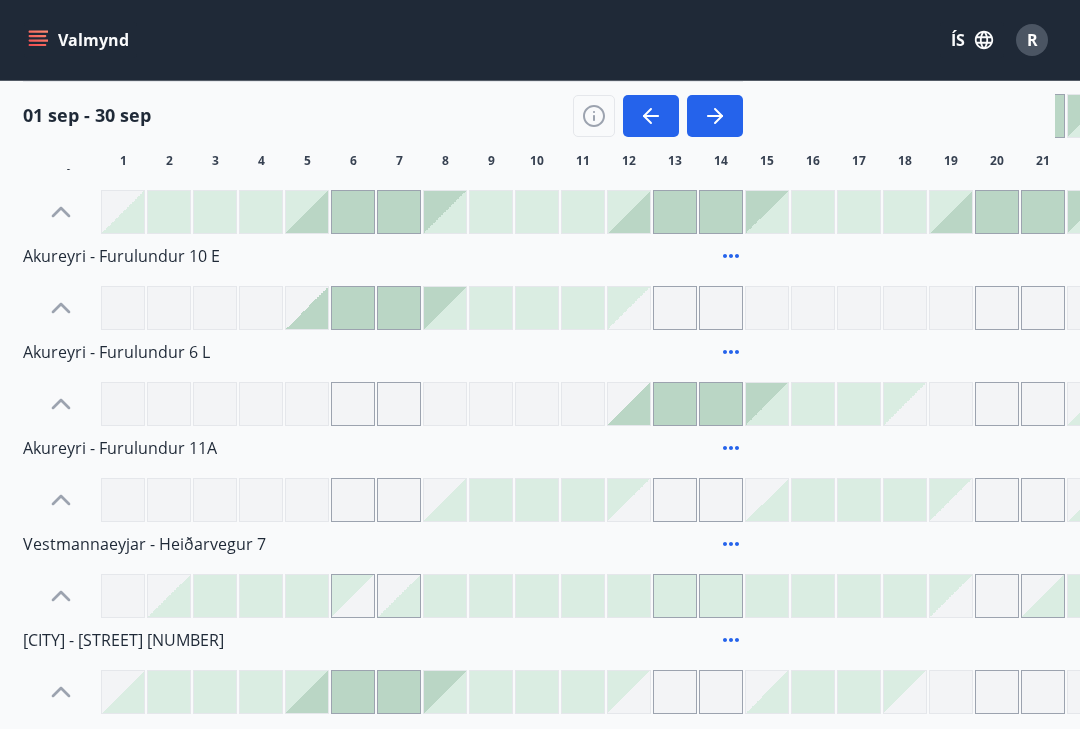 click at bounding box center [491, 596] 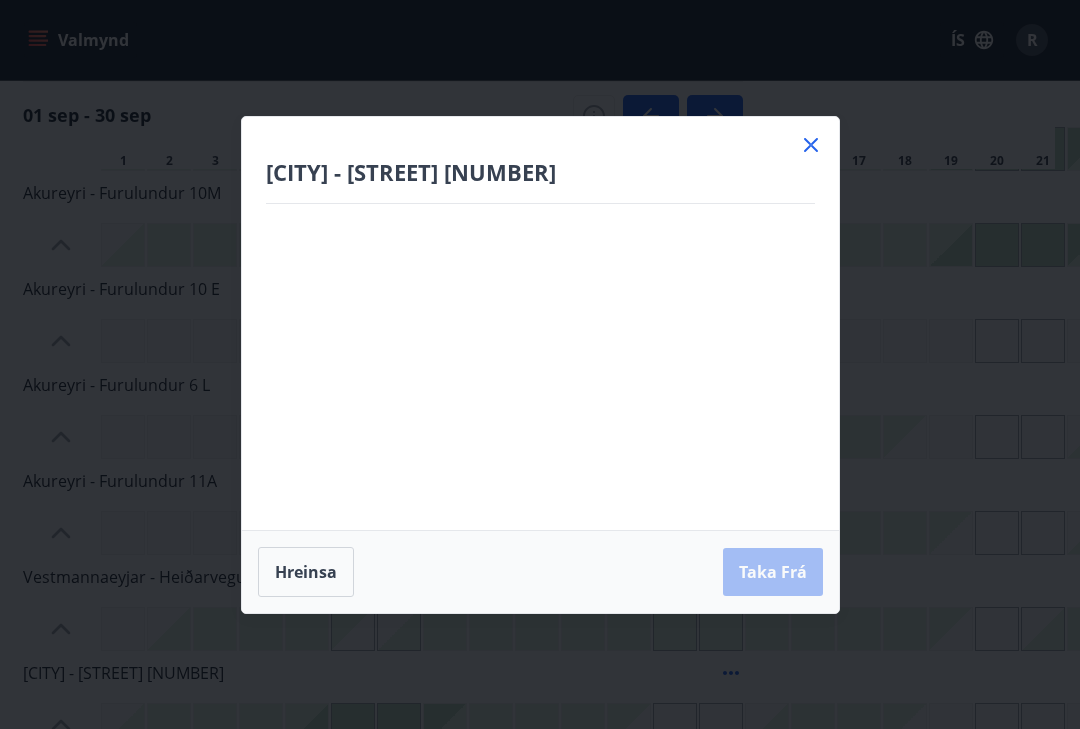 scroll, scrollTop: 1922, scrollLeft: 1, axis: both 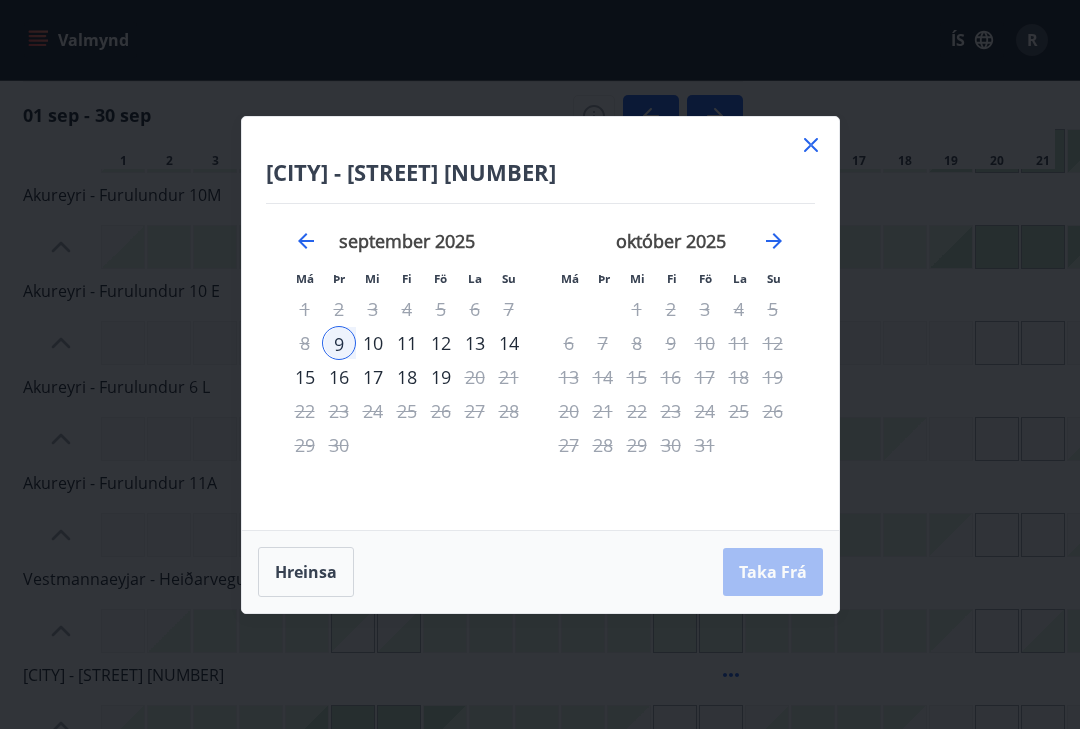 click 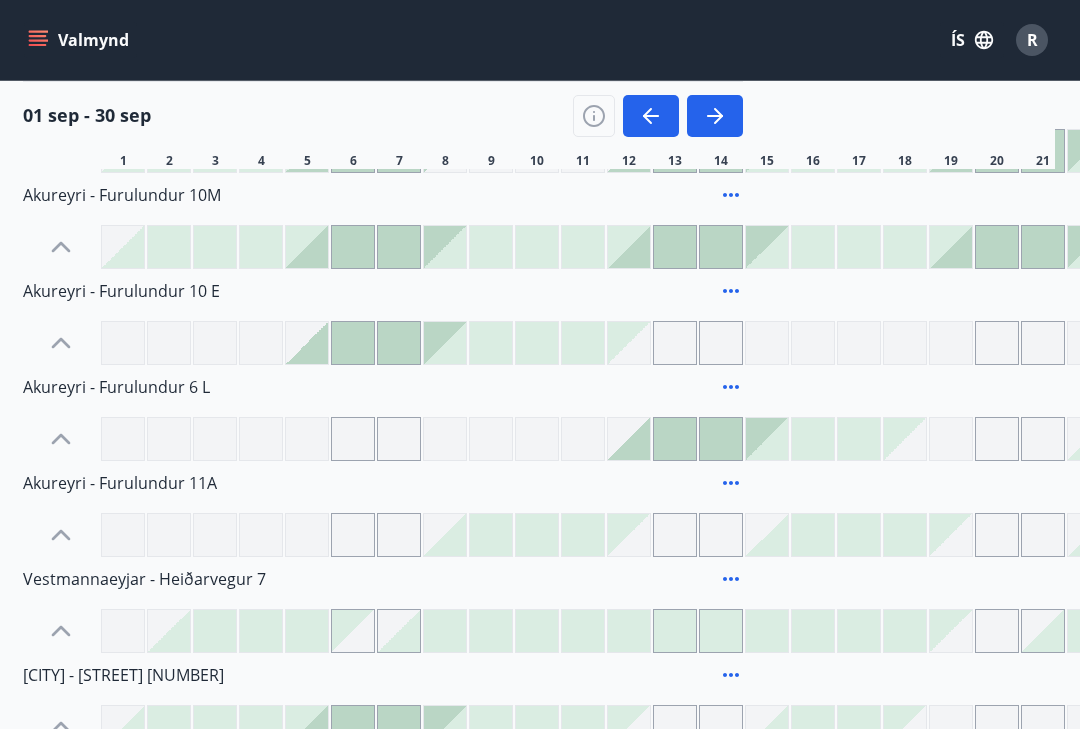 click on "Vestmannaeyjar - Heiðarvegur 7" at bounding box center (144, 579) 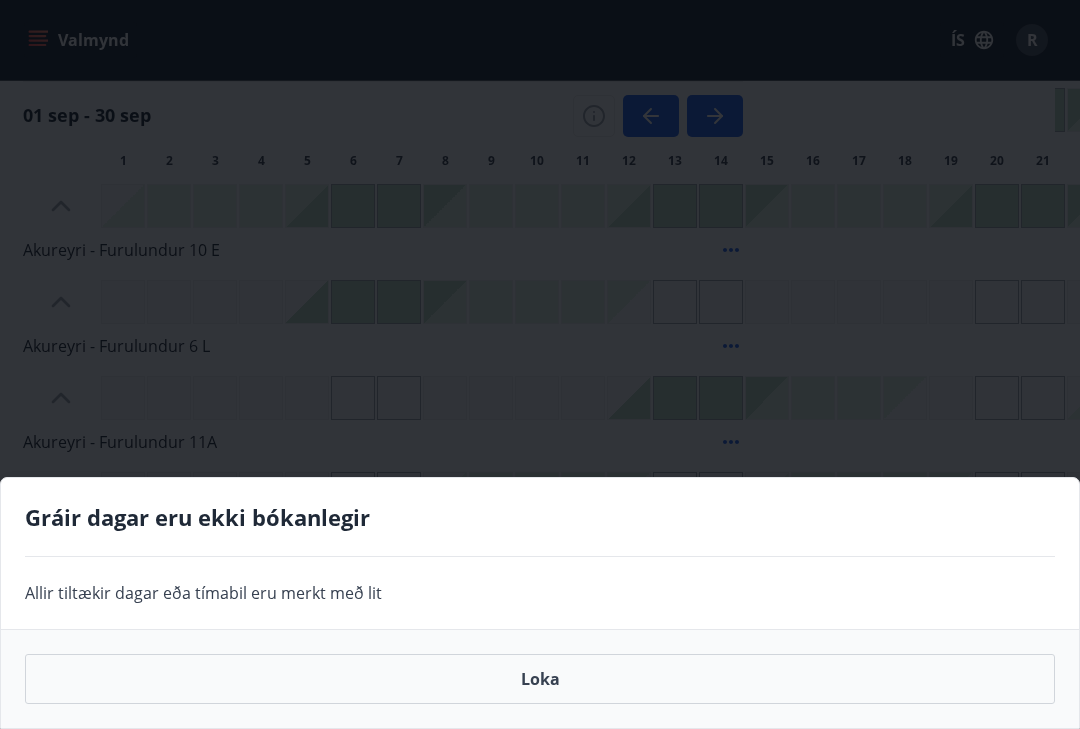 scroll, scrollTop: 1962, scrollLeft: 1, axis: both 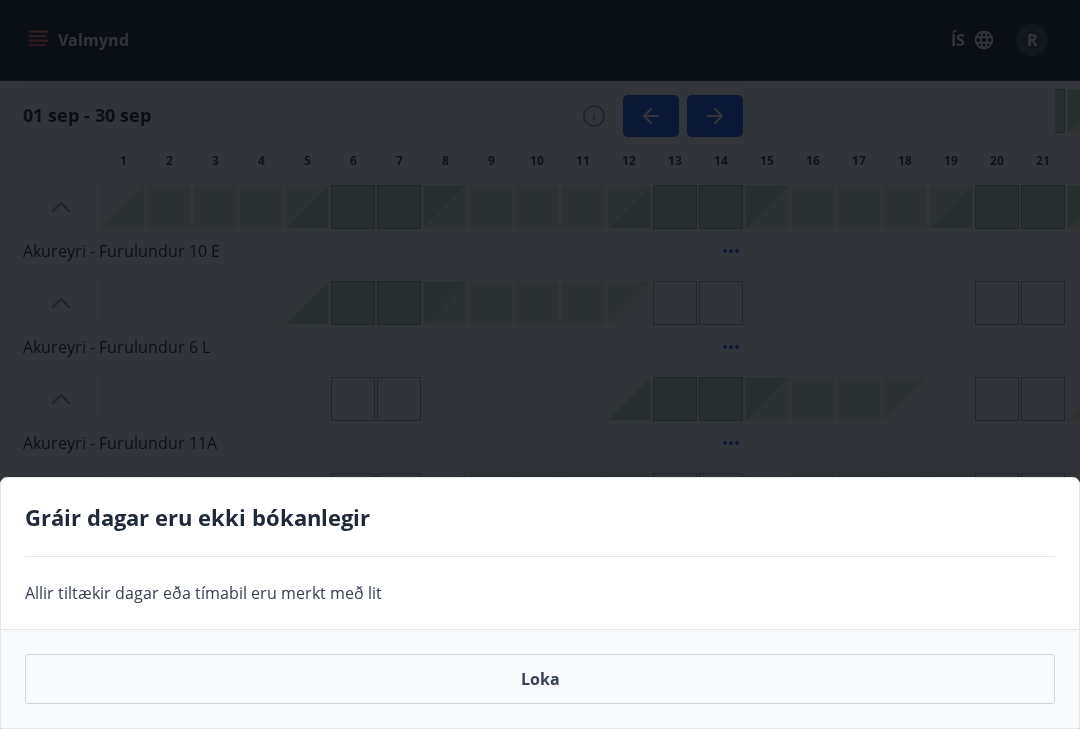click on "Loka" at bounding box center [540, 679] 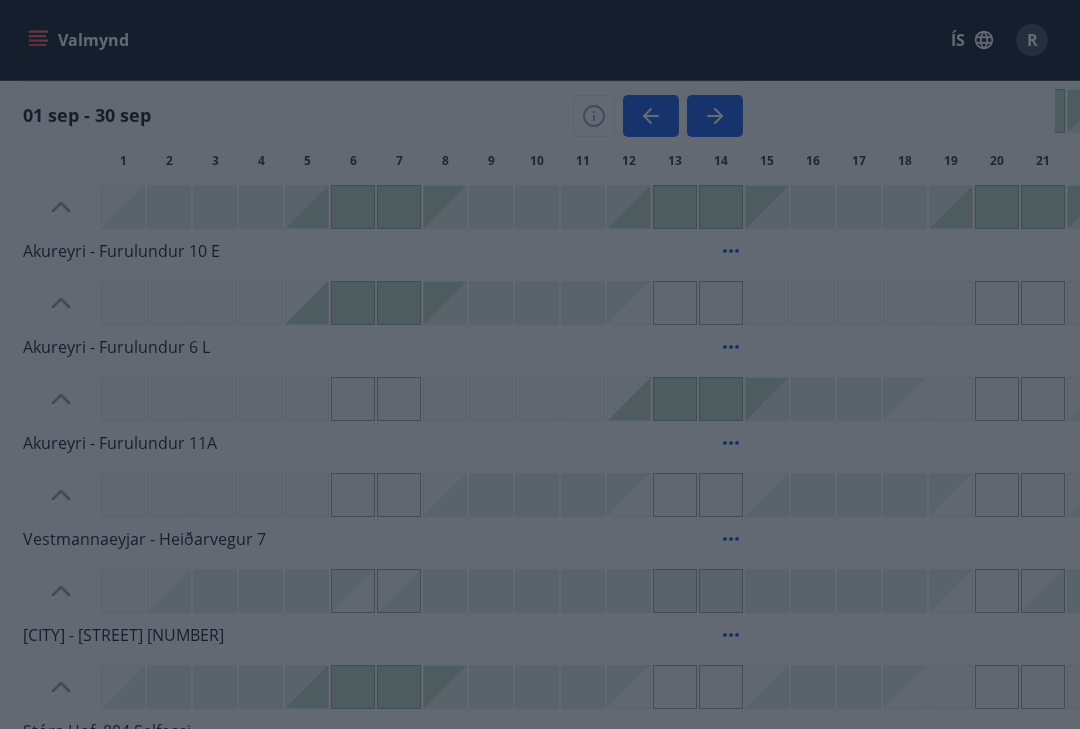 click on "Loka" at bounding box center (540, 679) 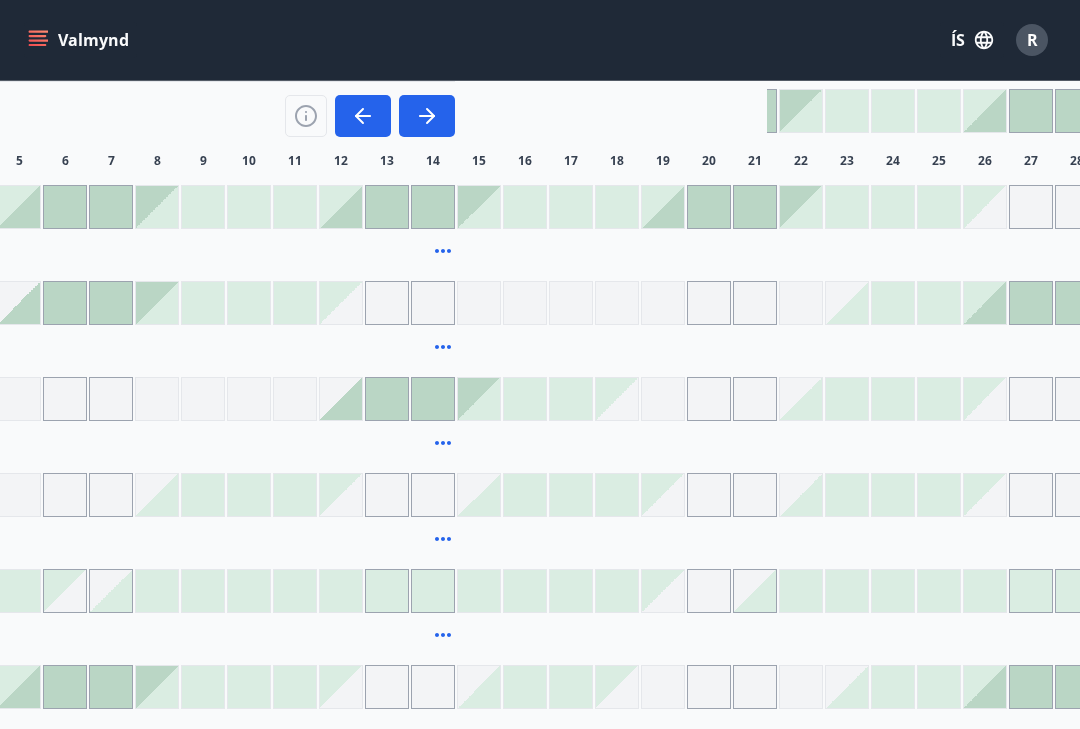 scroll, scrollTop: 1962, scrollLeft: 288, axis: both 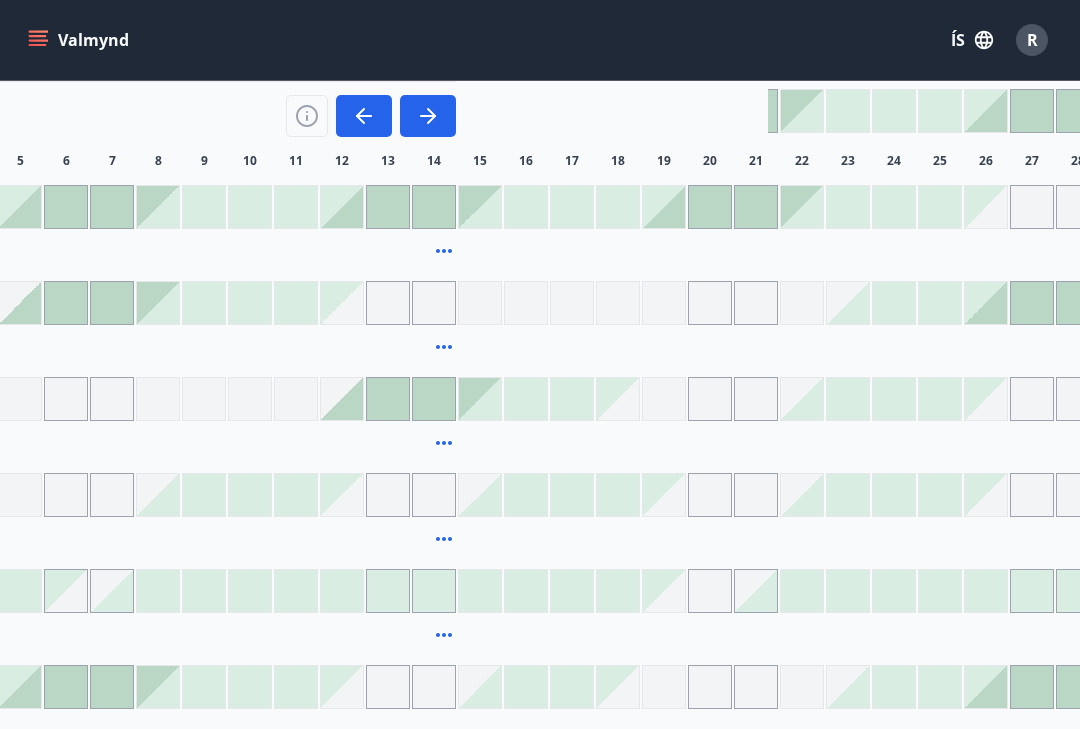 click at bounding box center [342, 495] 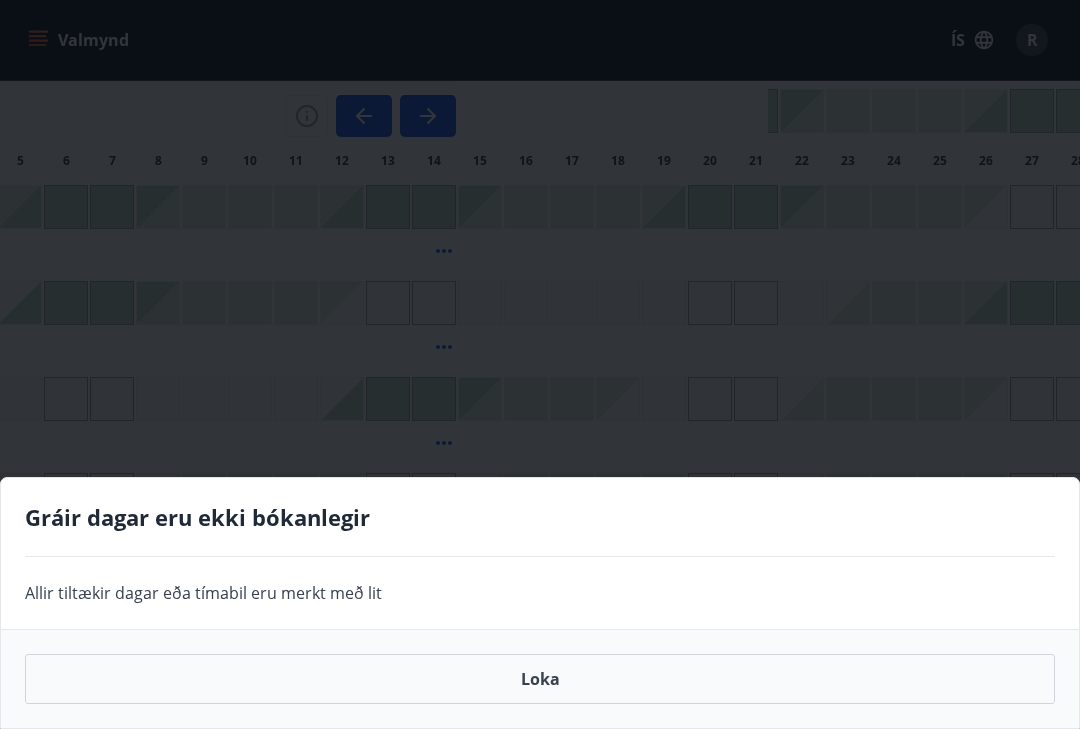 click on "Loka" at bounding box center [540, 679] 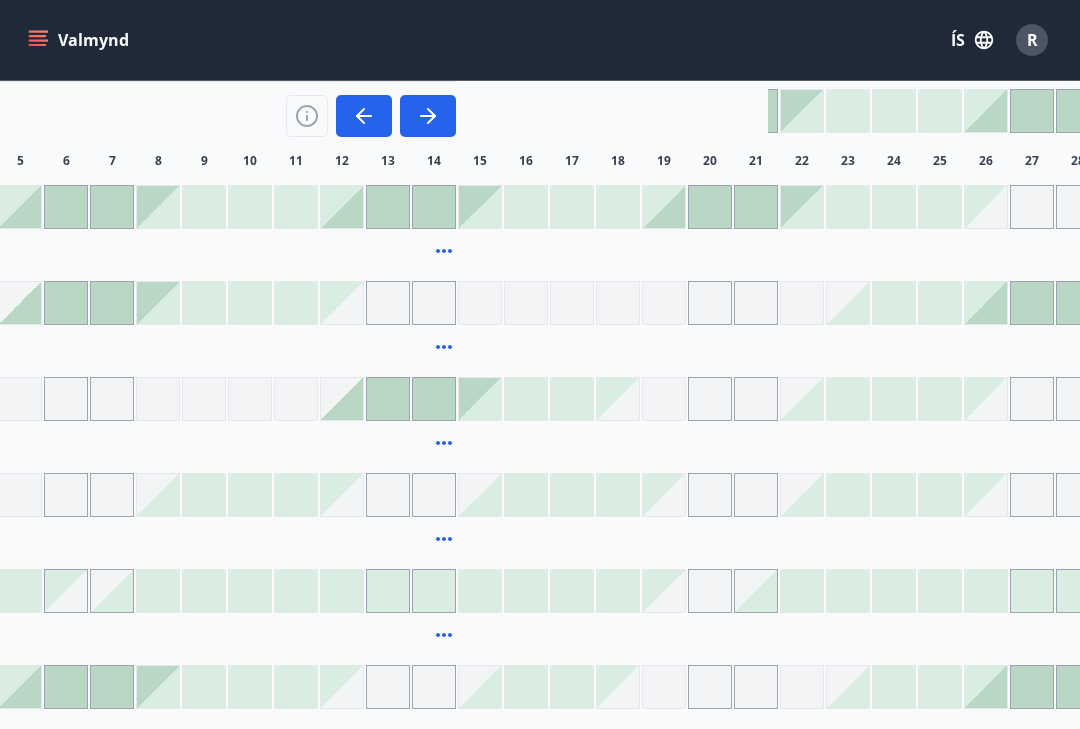 click at bounding box center [664, 495] 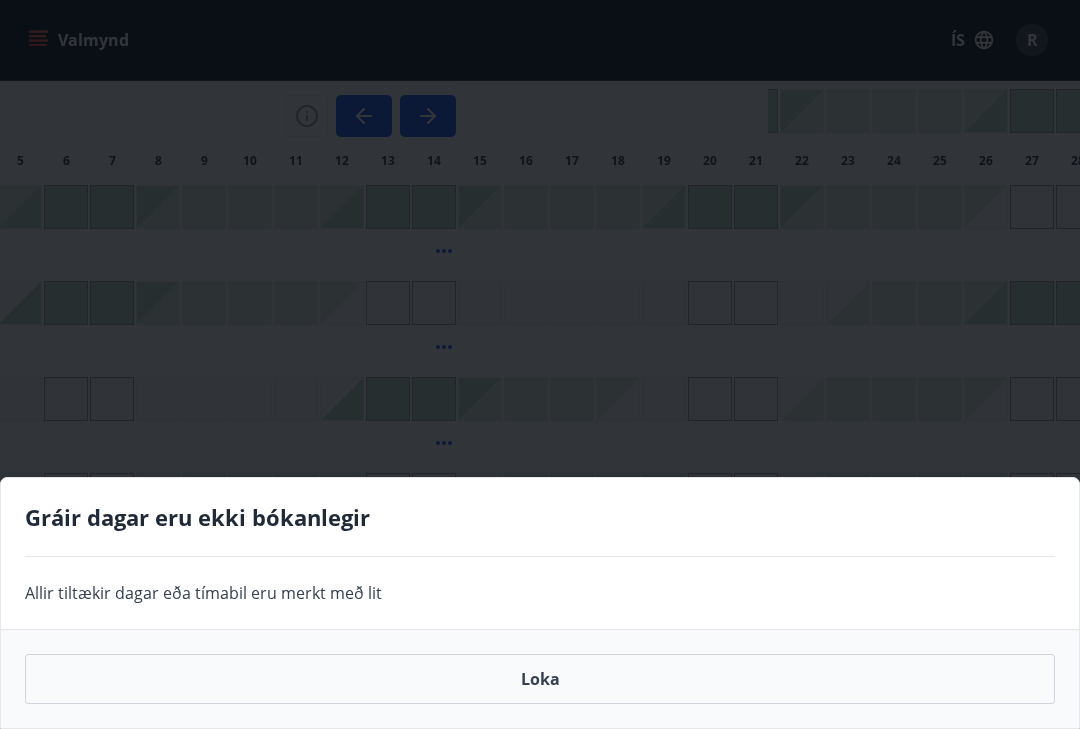 click on "Loka" at bounding box center [540, 679] 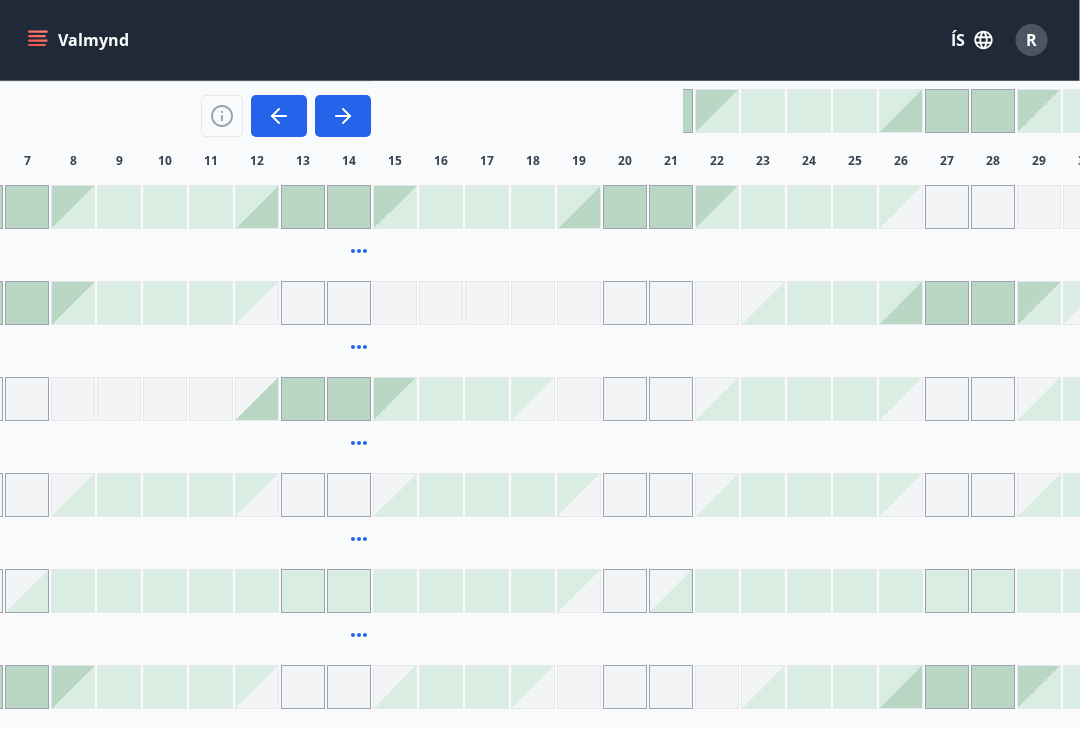 scroll, scrollTop: 1962, scrollLeft: 400, axis: both 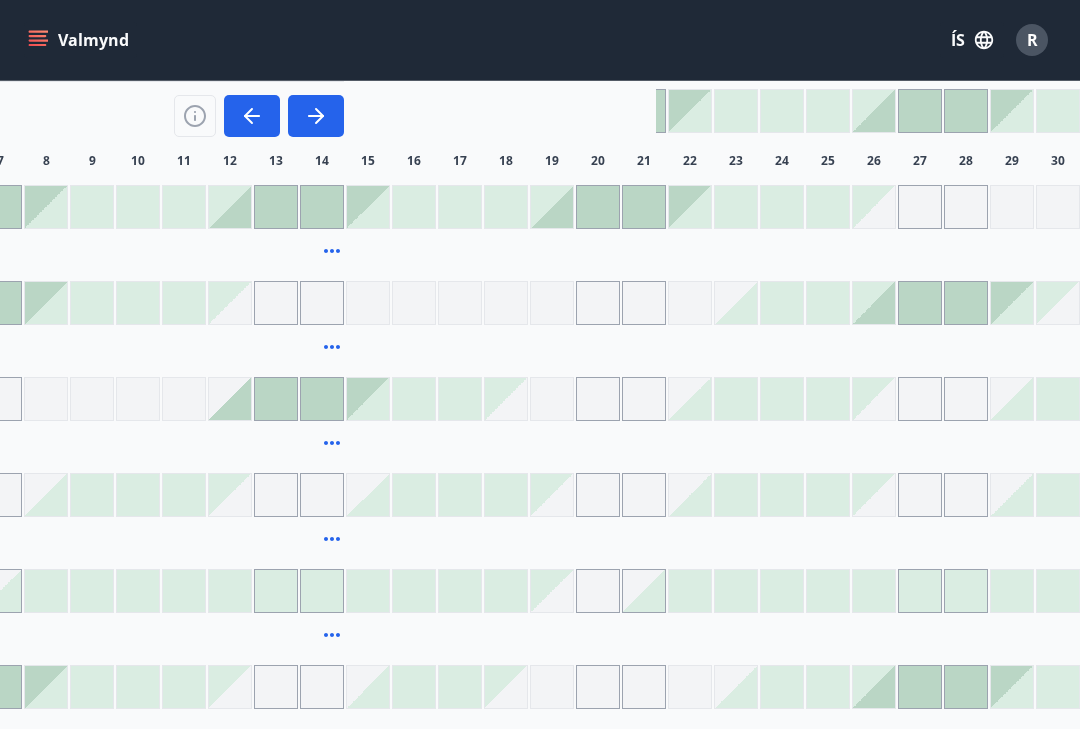 click 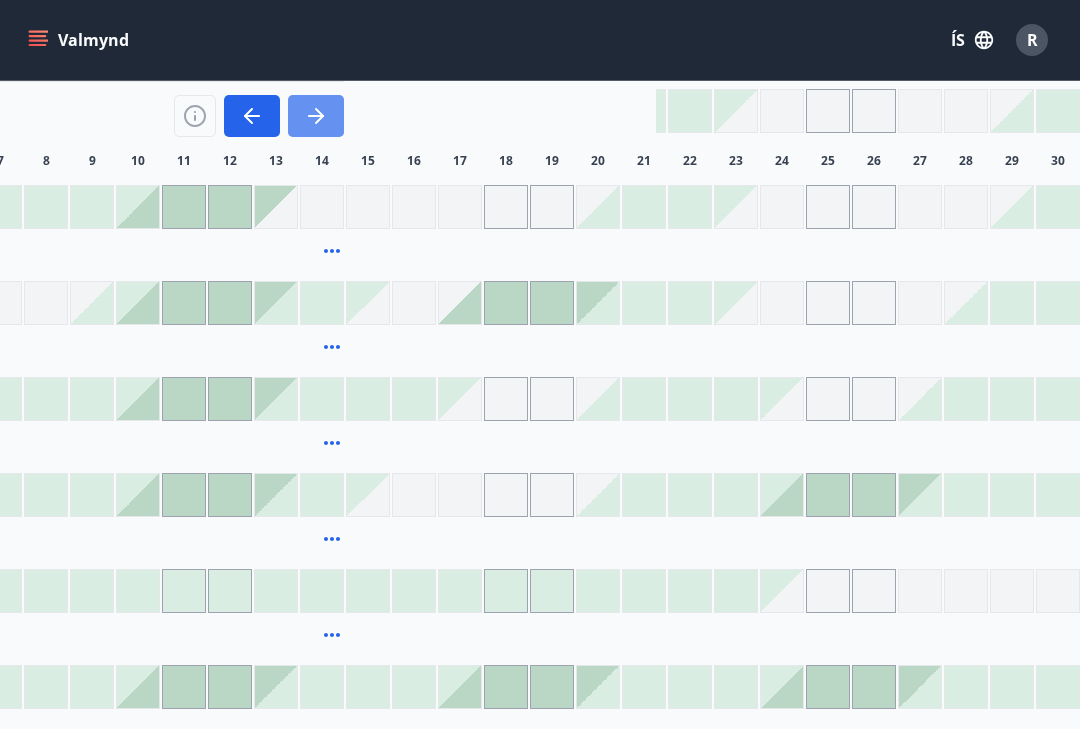 click 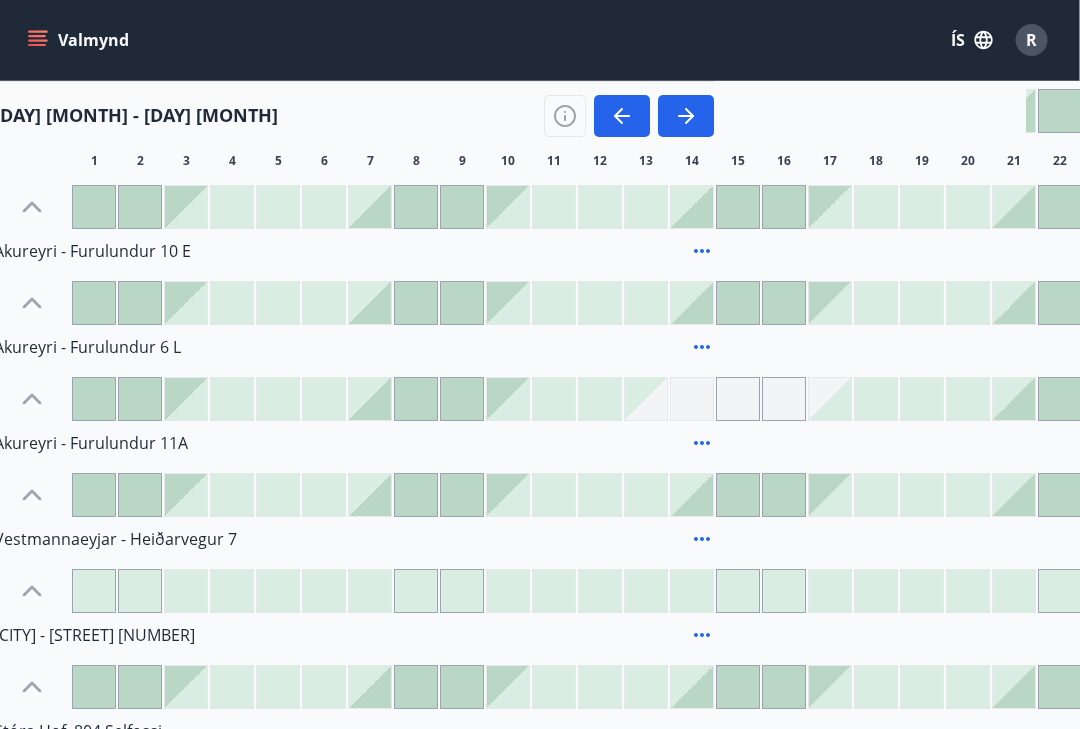 scroll, scrollTop: 1962, scrollLeft: 0, axis: vertical 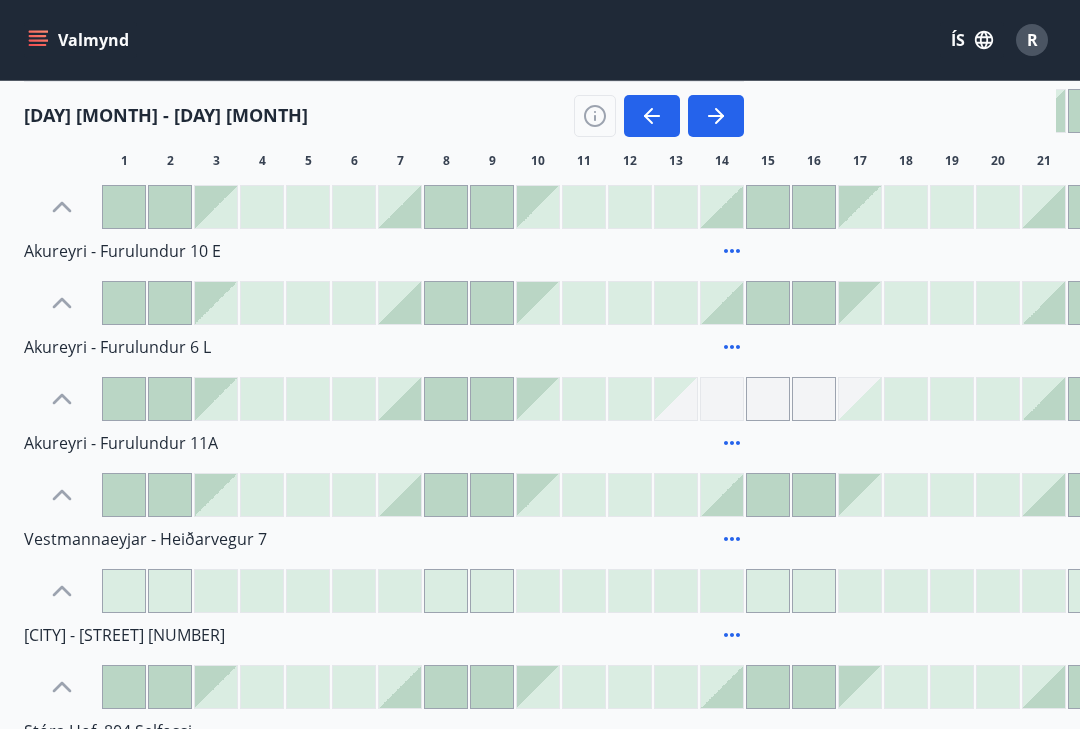 click 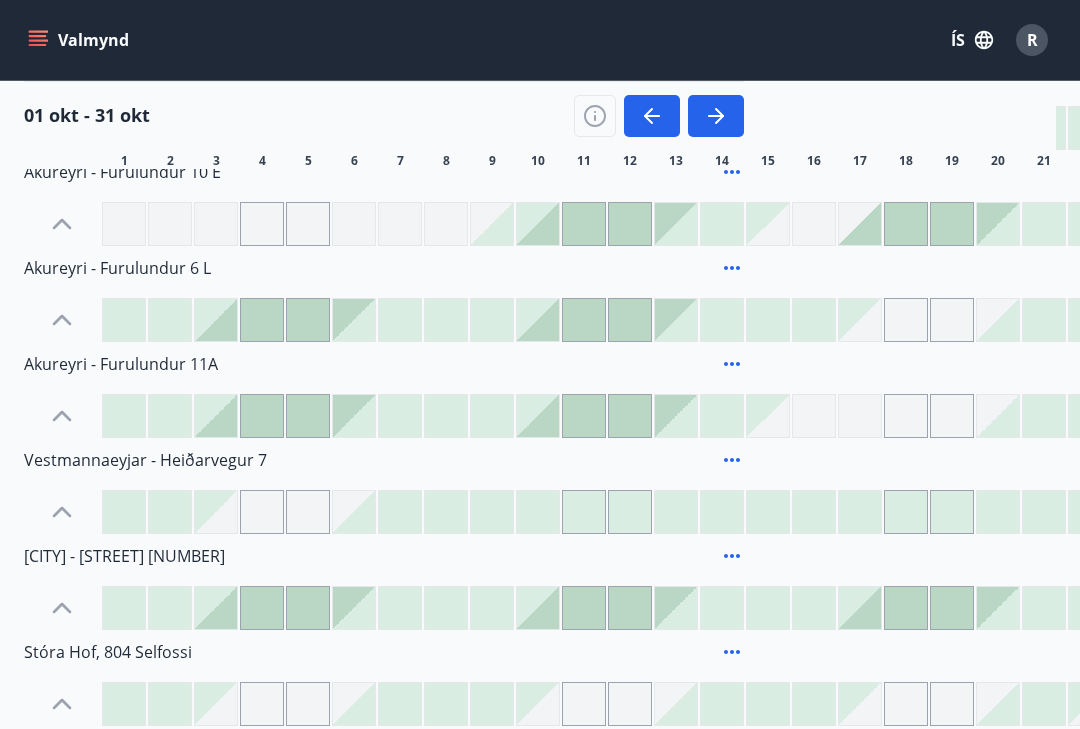 scroll, scrollTop: 2045, scrollLeft: 0, axis: vertical 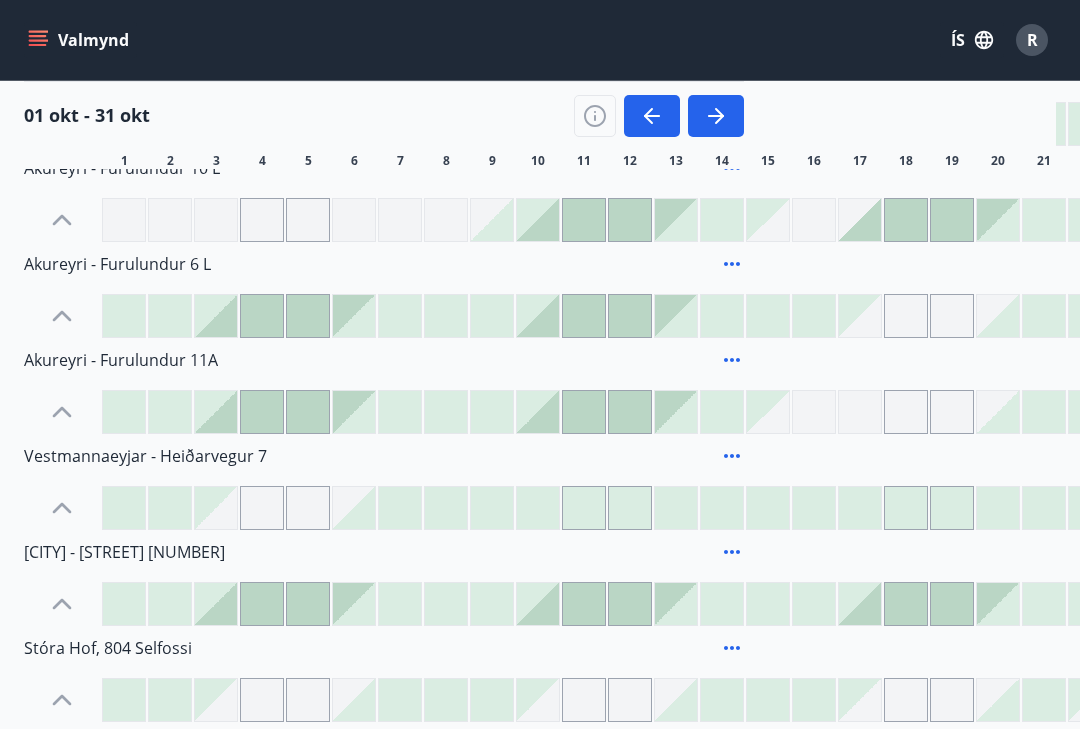 click at bounding box center [538, 508] 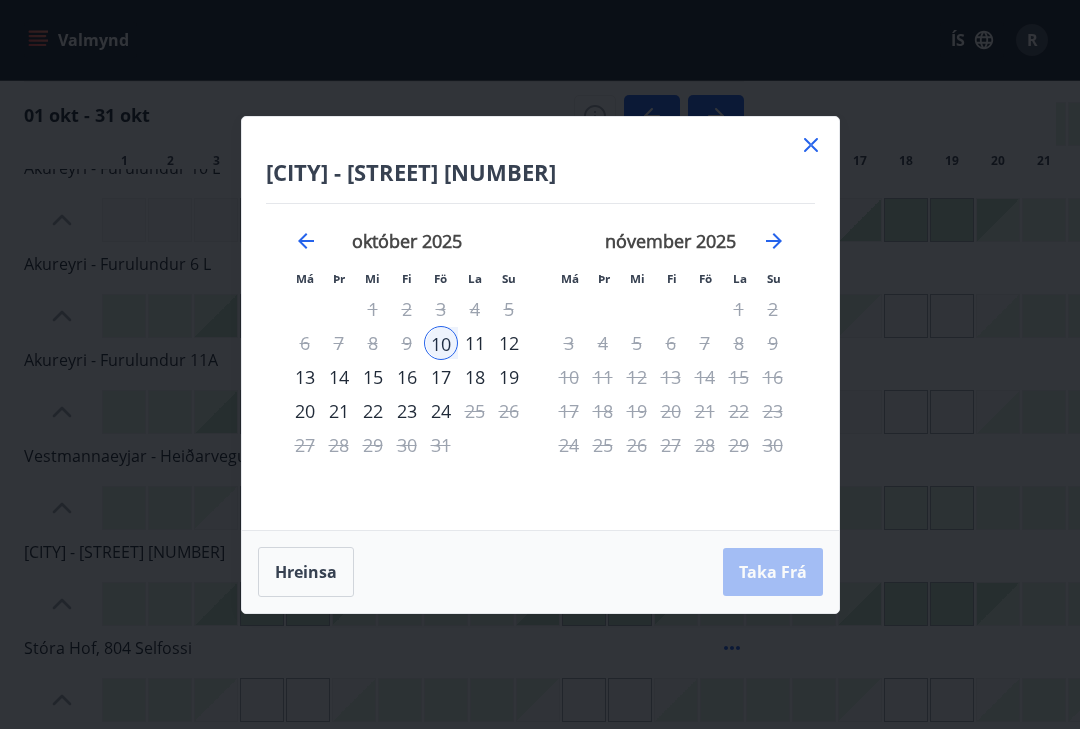 click 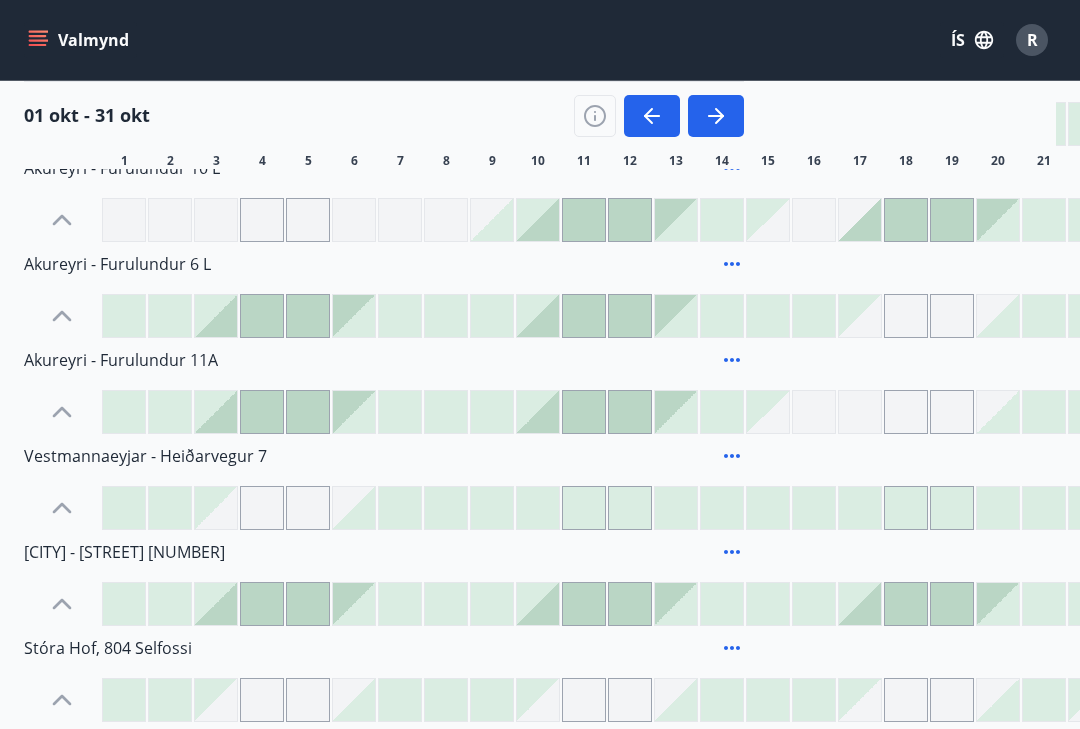 click on "[DAY] [MONTH] - [DAY] [MONTH] 1 2 3 4 5 6 7 8 9 10 11 12 13 14 15 16 17 18 19 20 21 22 23 24 25 26 27 28 29 30 31" at bounding box center (540, 125) 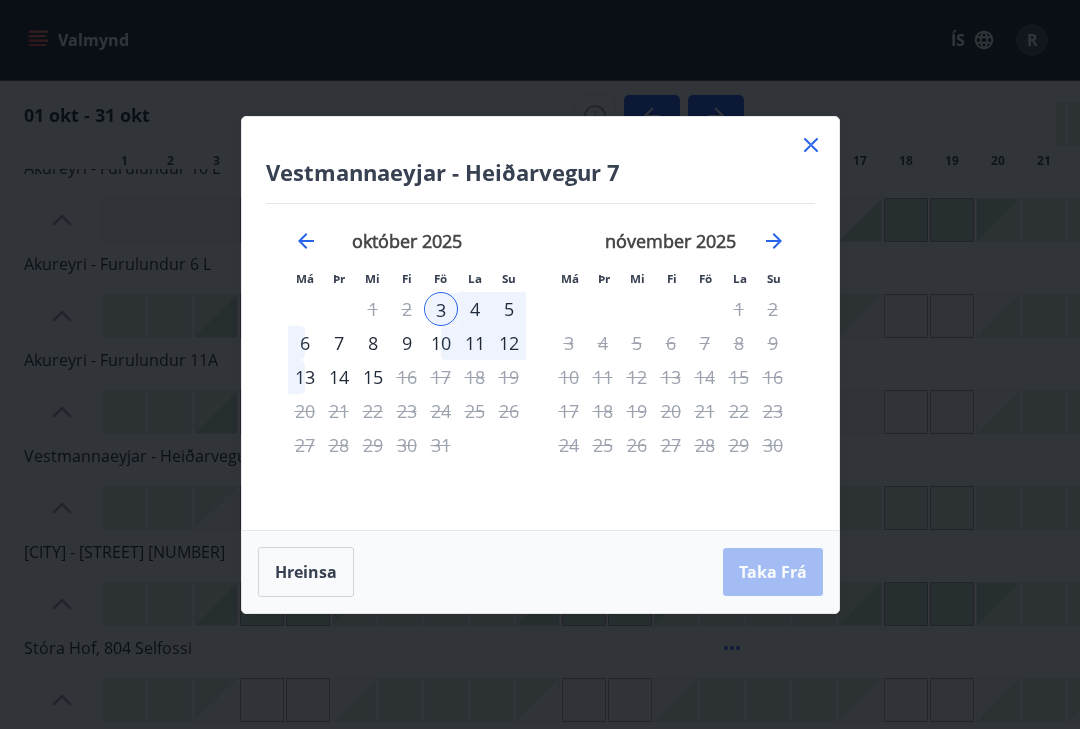 click 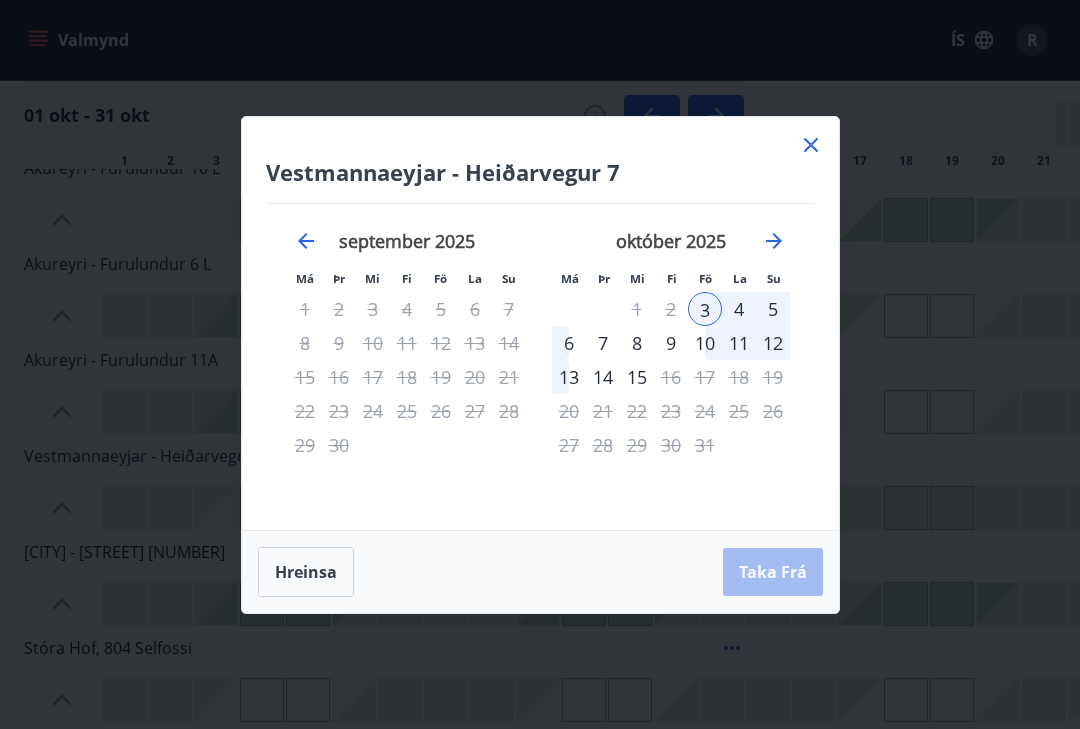 click 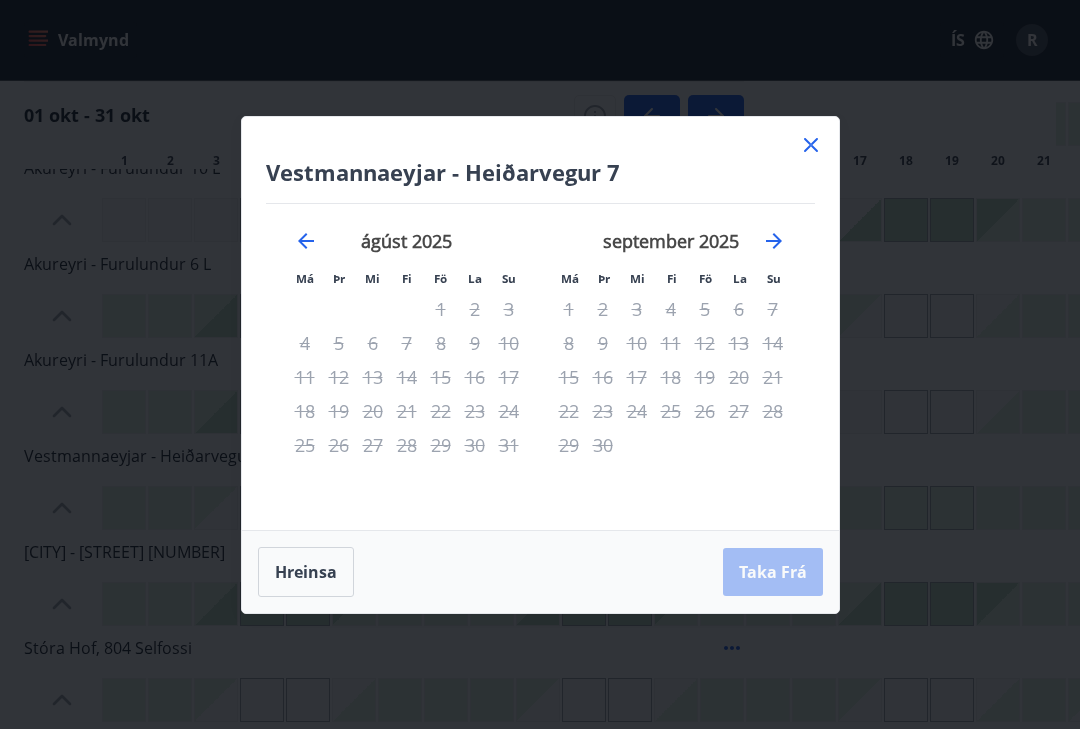 click 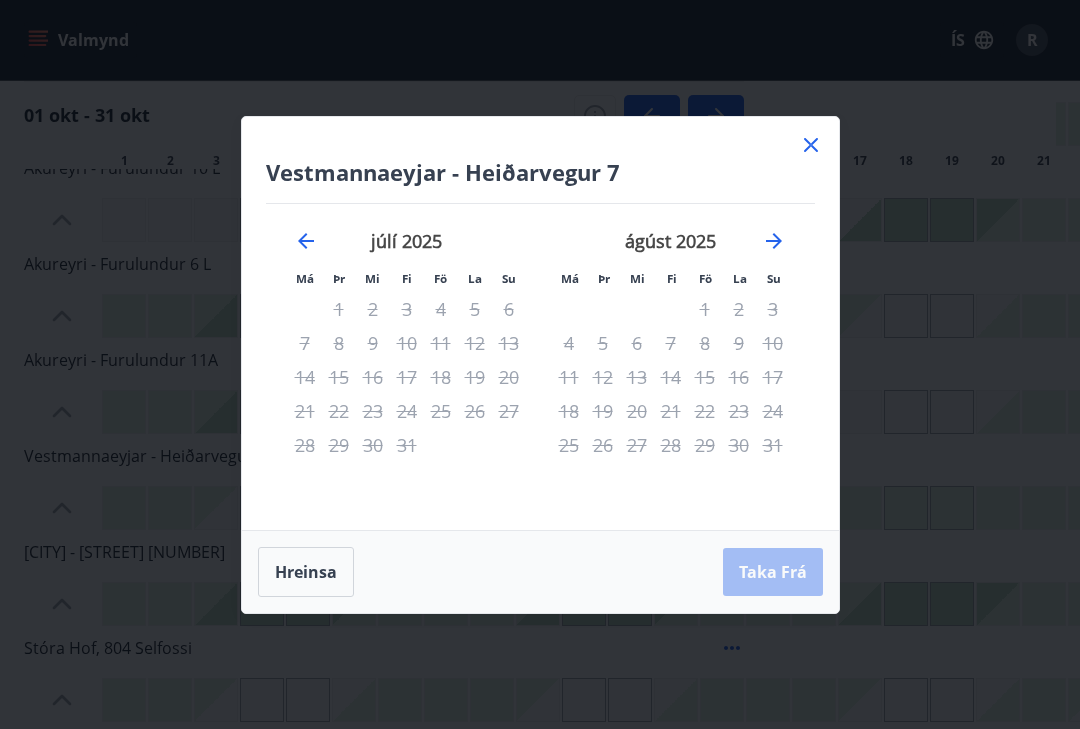 click 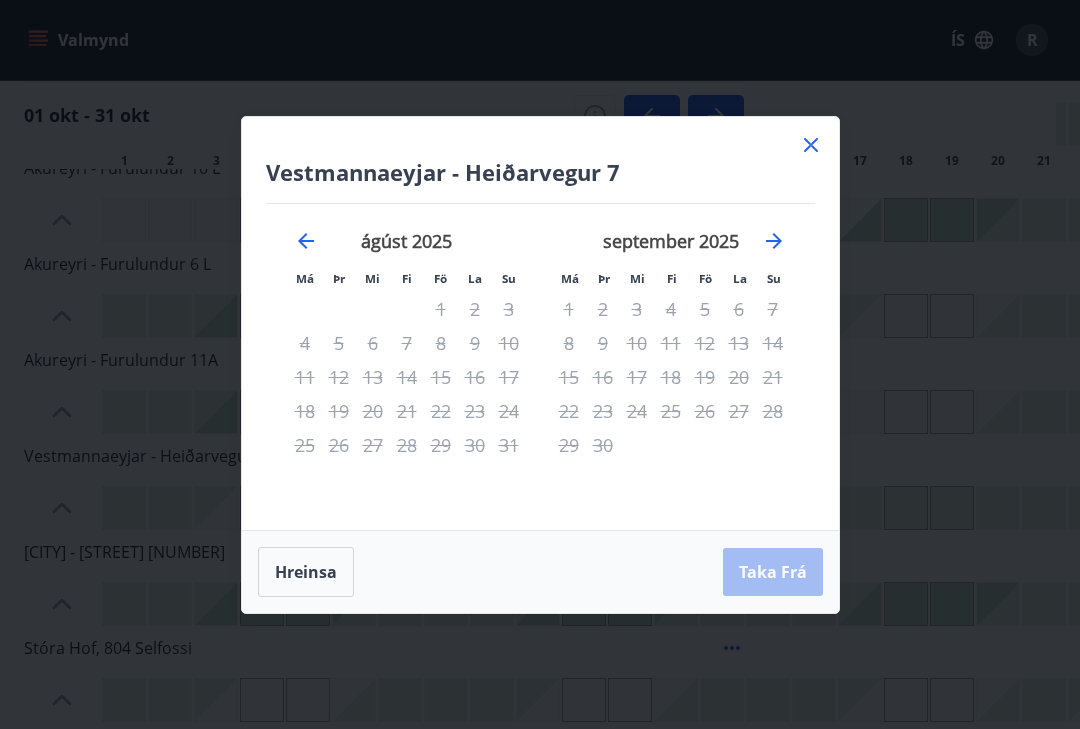 click 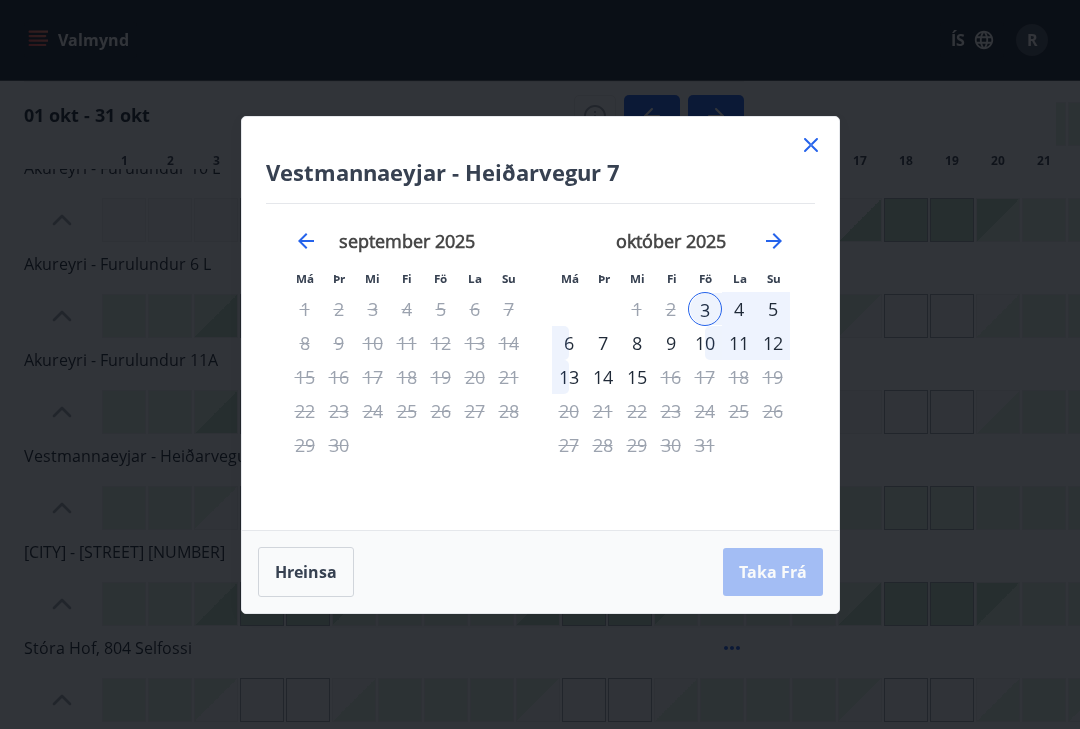 scroll, scrollTop: 0, scrollLeft: 0, axis: both 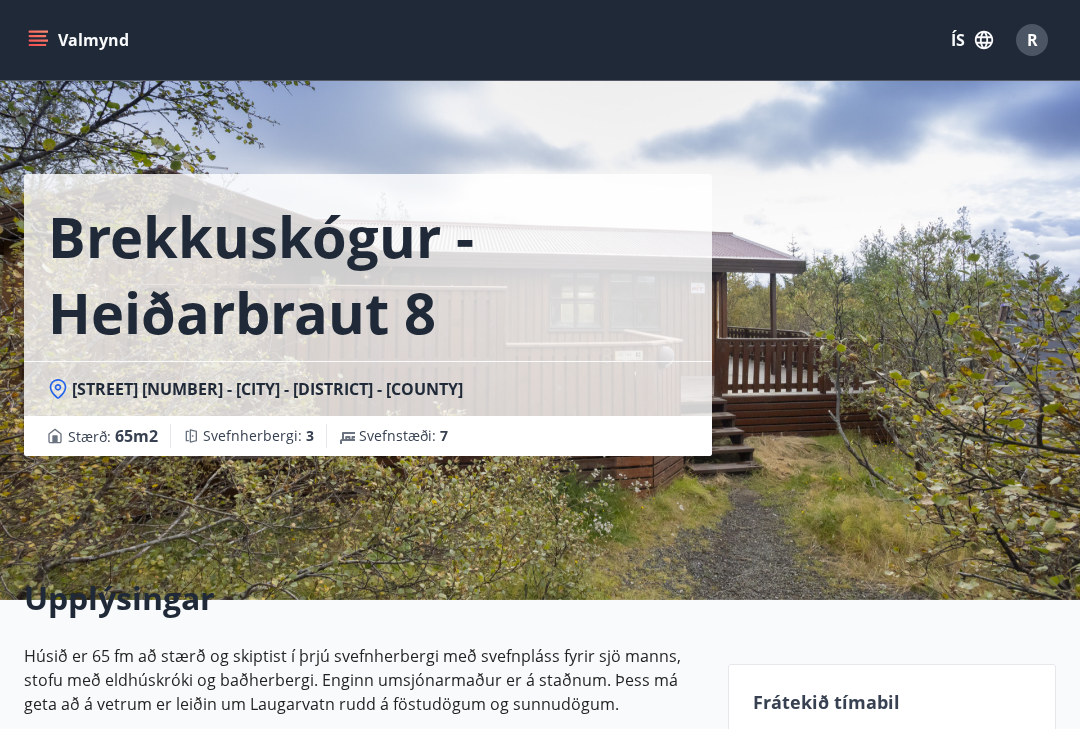 click on "R" at bounding box center (1032, 40) 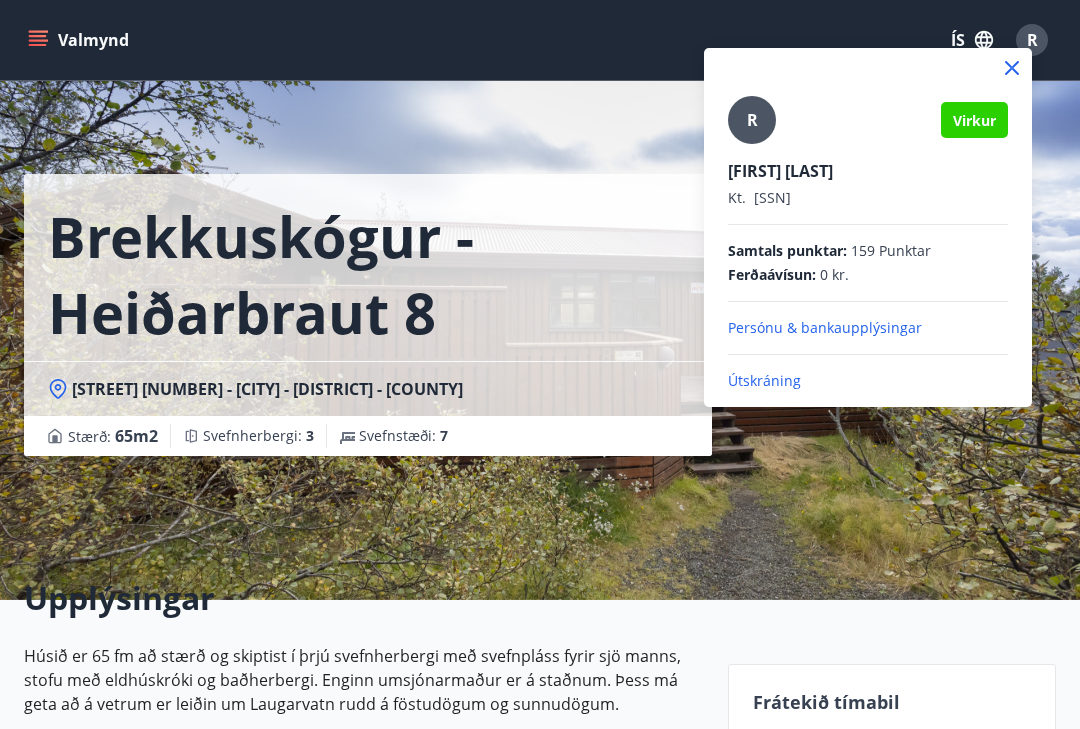 click on "Útskráning" at bounding box center [868, 381] 